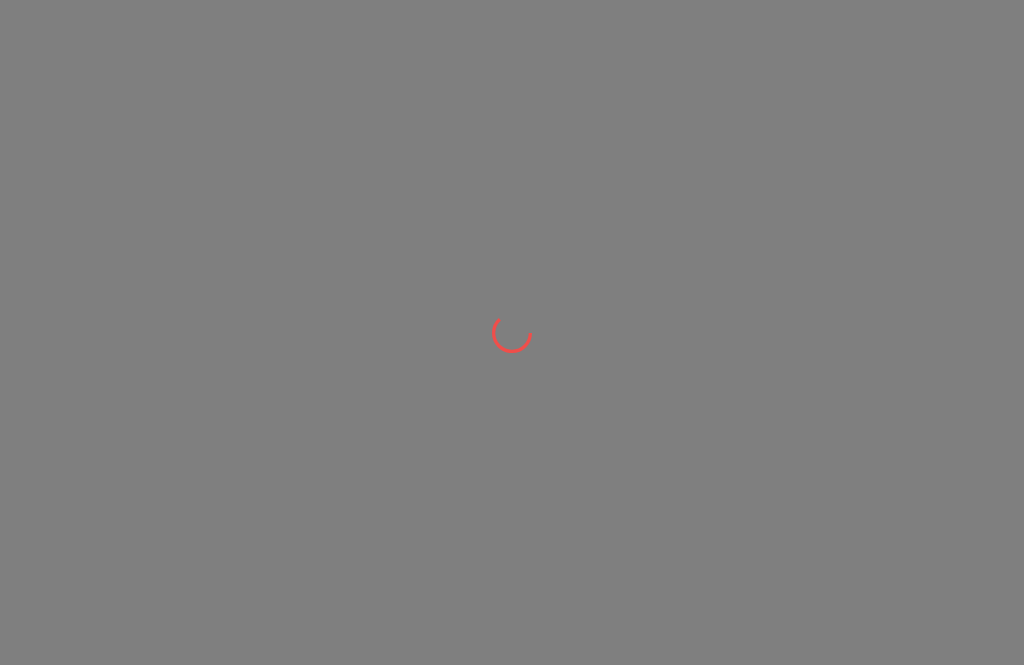 scroll, scrollTop: 0, scrollLeft: 0, axis: both 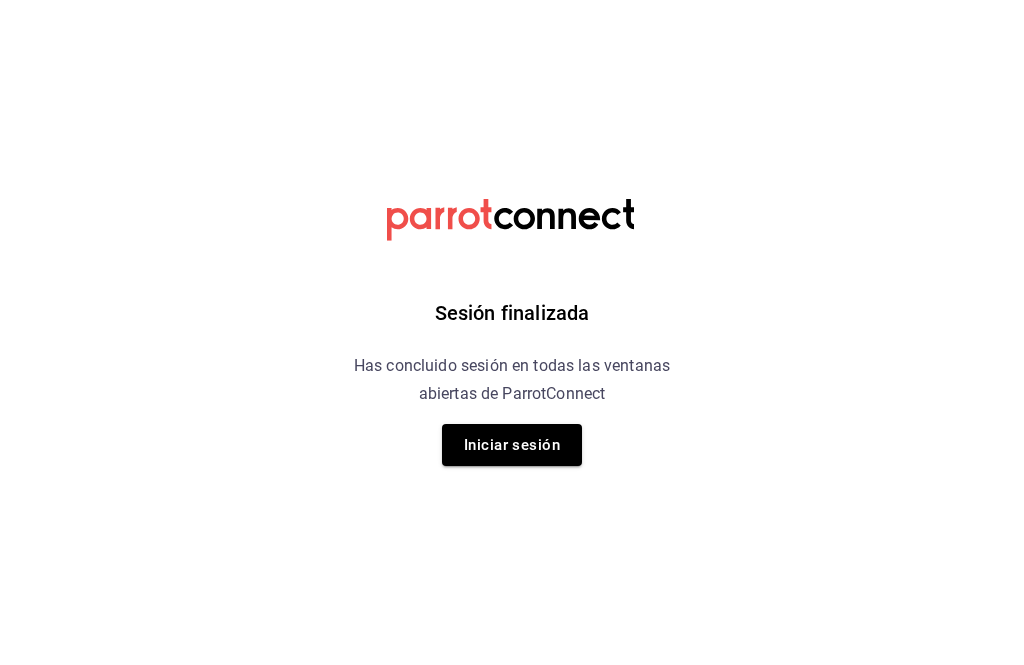 click on "Iniciar sesión" at bounding box center [512, 445] 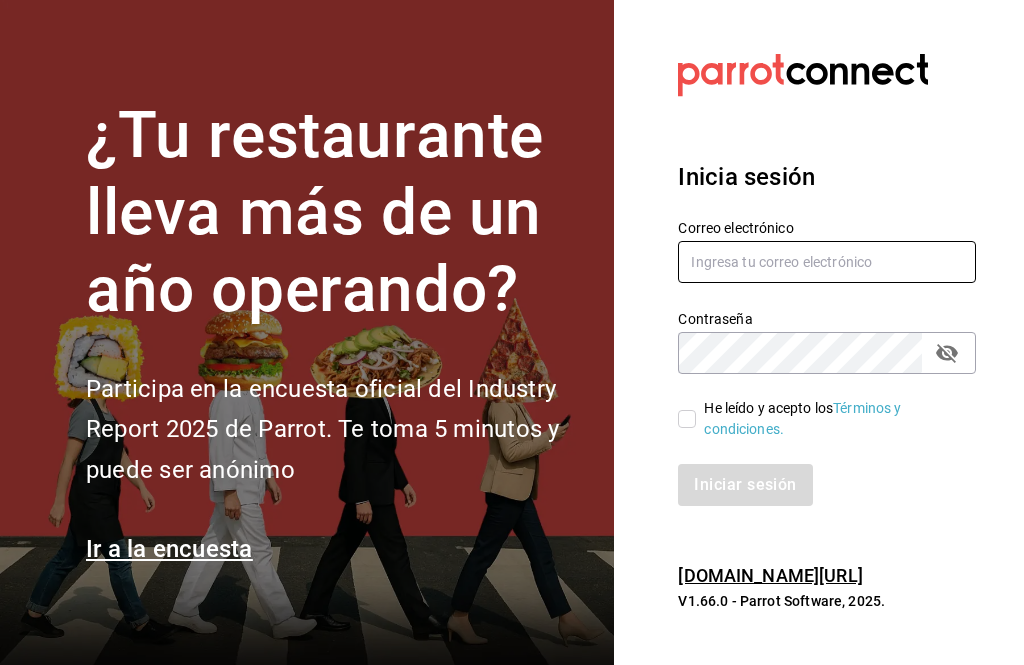 click at bounding box center [827, 262] 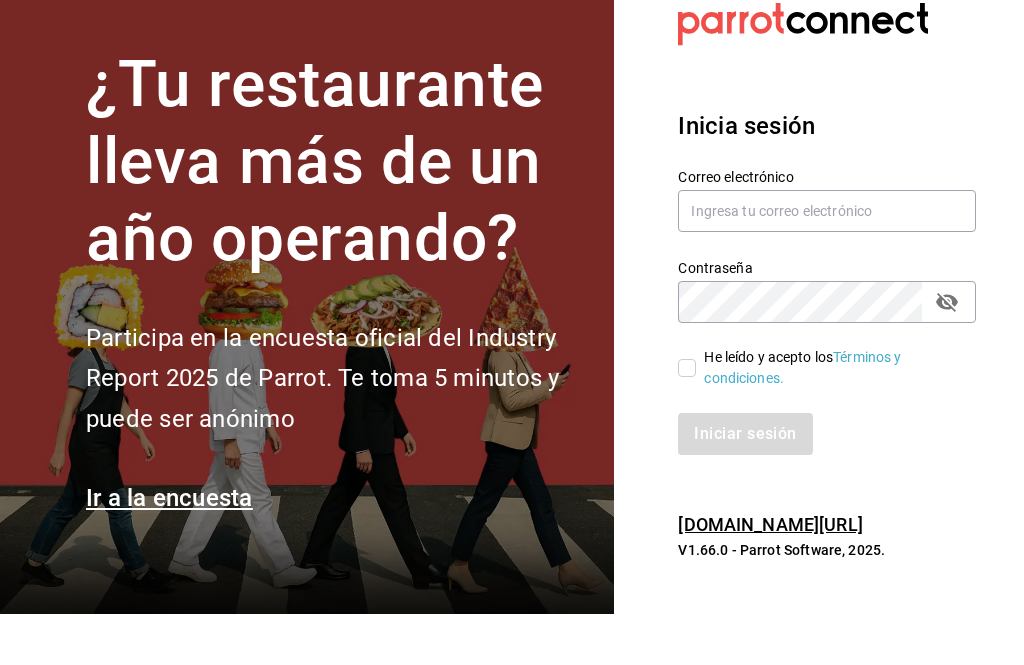 click on "Contraseña" at bounding box center [827, 319] 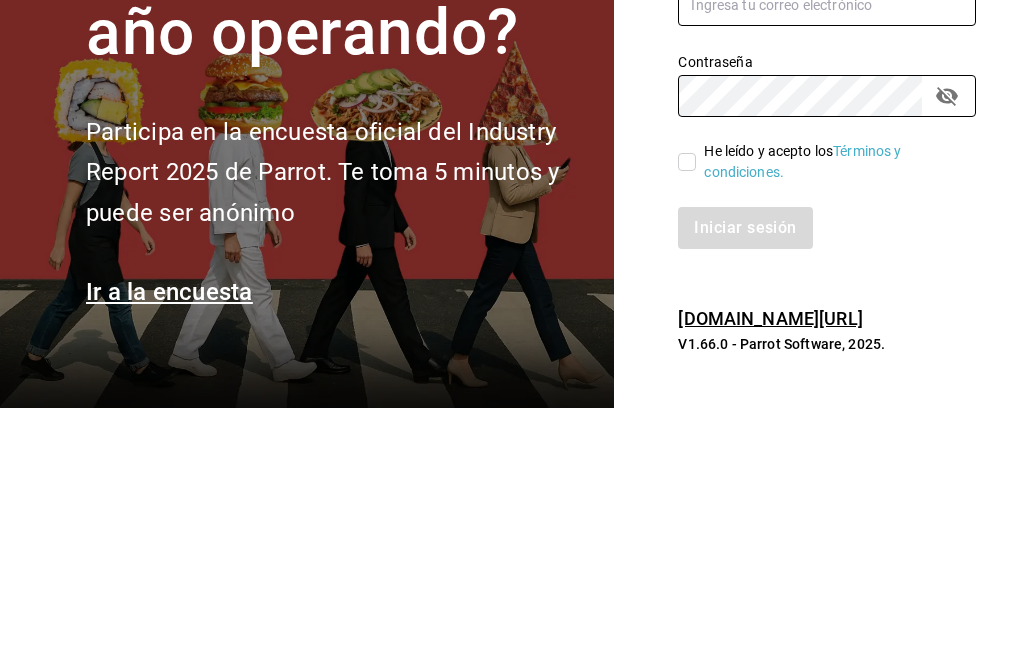 click at bounding box center [827, 262] 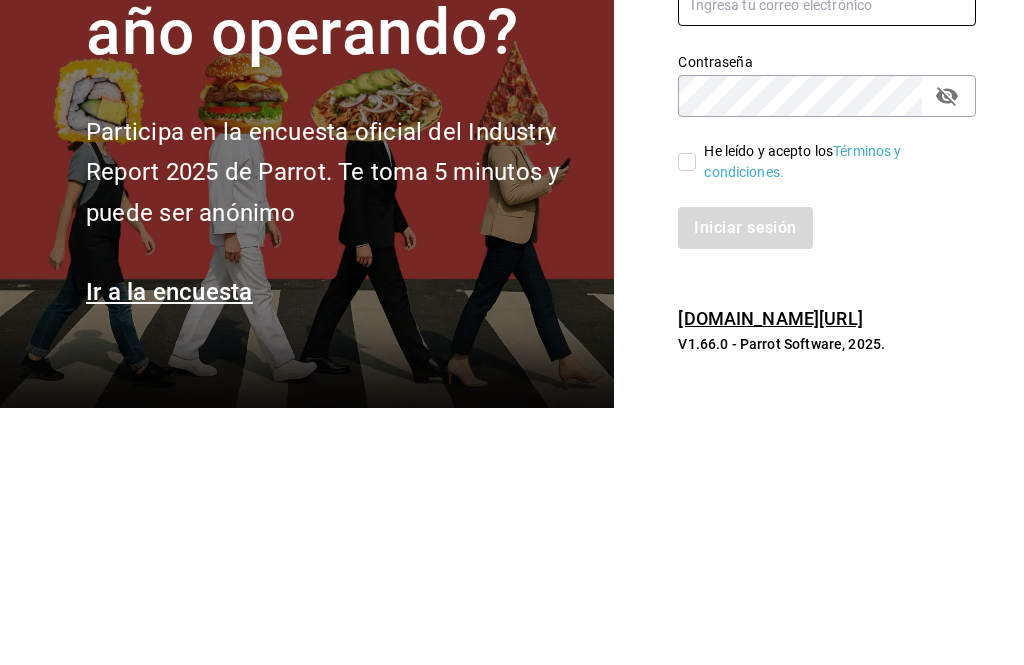 scroll, scrollTop: 66, scrollLeft: 0, axis: vertical 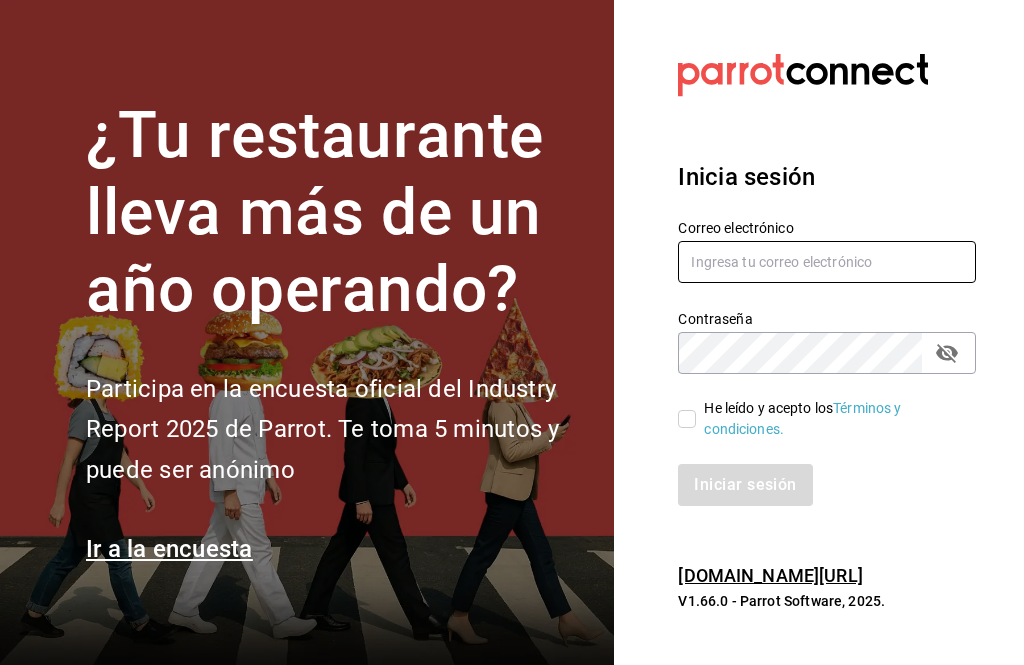 click at bounding box center (827, 262) 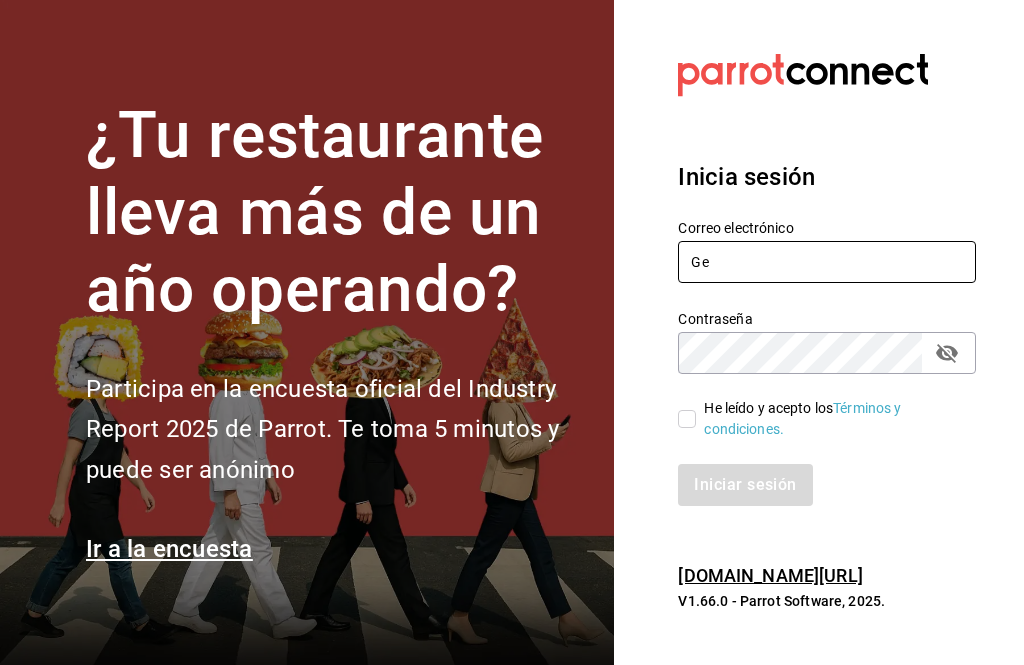 type on "G" 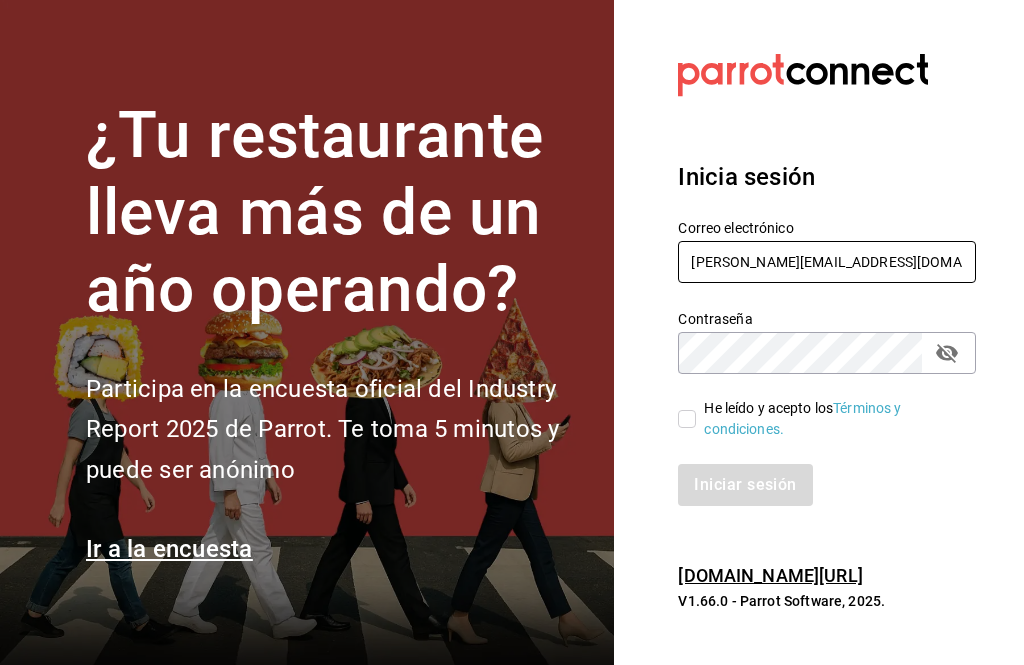 type on "gerardo.maxil@alumno.buap.mx" 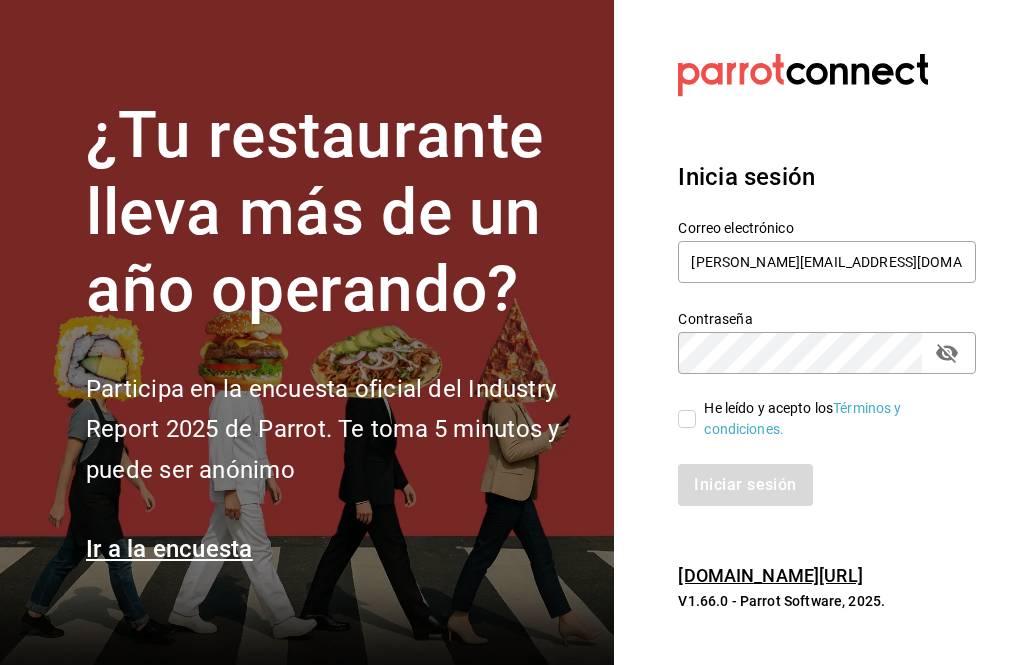 click on "Inicia sesión" at bounding box center [827, 177] 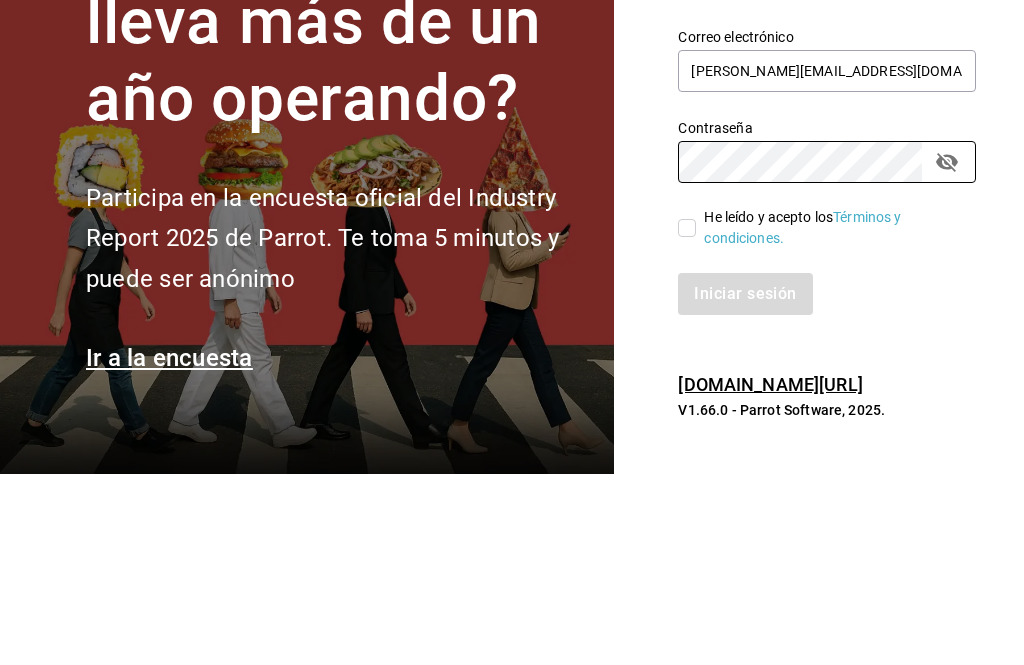 click on "He leído y acepto los  Términos y condiciones." at bounding box center (687, 419) 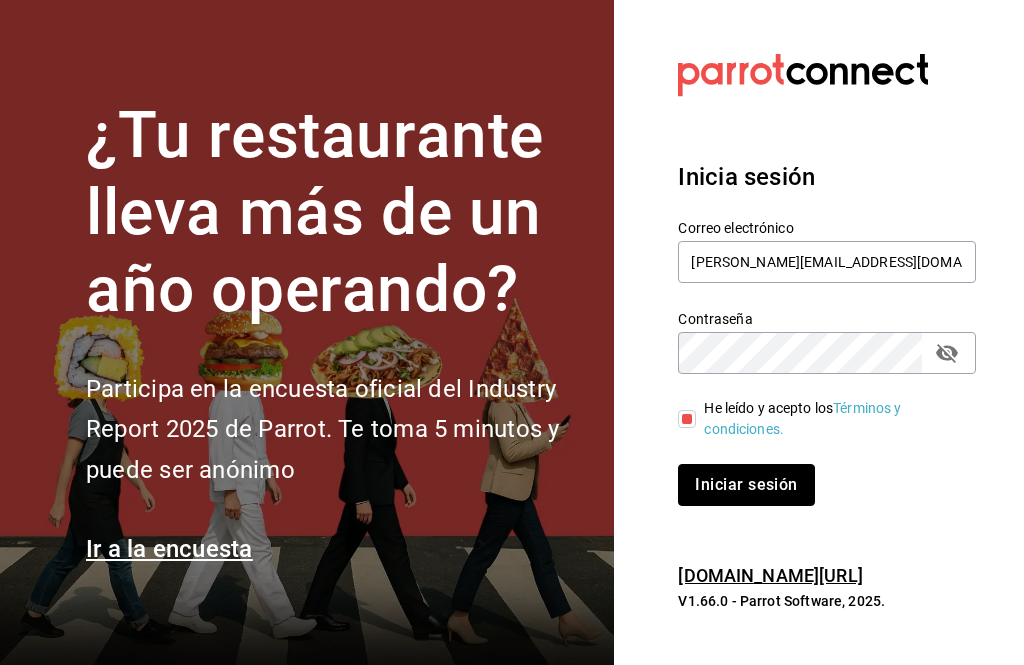click on "Iniciar sesión" at bounding box center (746, 485) 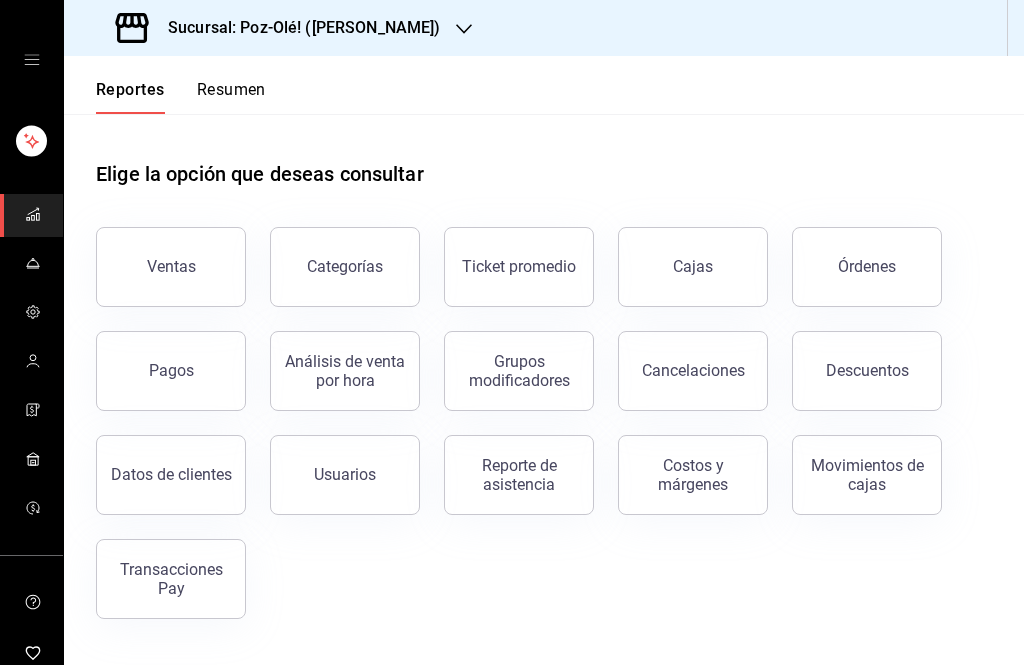 scroll, scrollTop: 0, scrollLeft: 0, axis: both 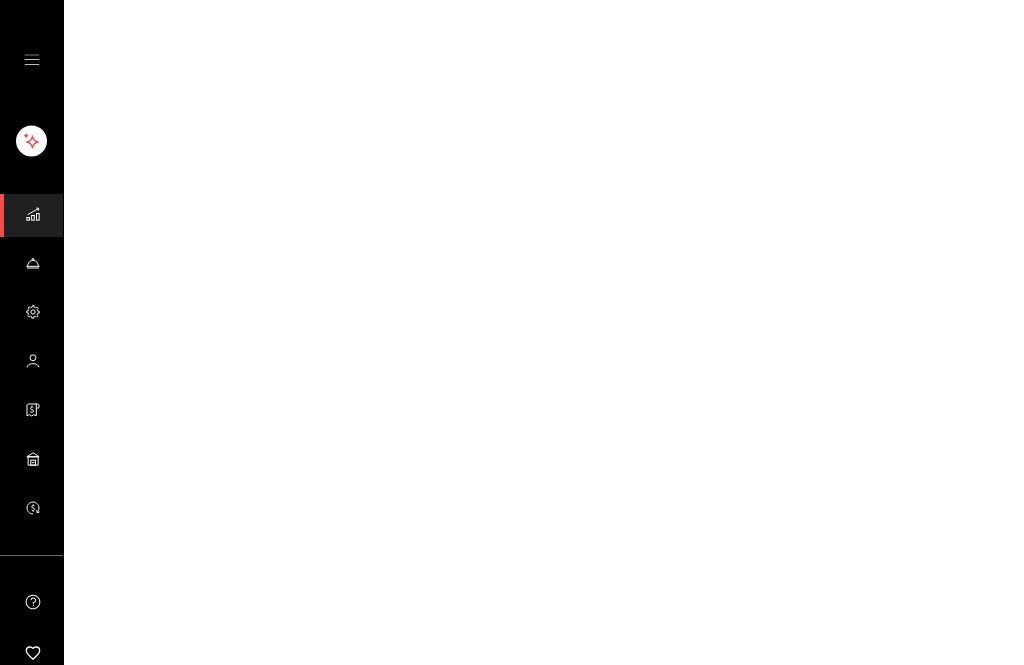 click on "GANA 1 MES GRATIS EN TU SUSCRIPCIÓN AQUÍ ¿Recuerdas cómo empezó tu restaurante?
Hoy puedes ayudar a un colega a tener el mismo cambio que tú viviste.
Recomienda Parrot directamente desde tu Portal Administrador.
Es fácil y rápido.
🎁 Por cada restaurante que se una, ganas 1 mes gratis. Ver video tutorial Ir a video Visitar centro de ayuda (81) 2046 6363 soporte@parrotsoftware.io Visitar centro de ayuda (81) 2046 6363 soporte@parrotsoftware.io" at bounding box center [512, 0] 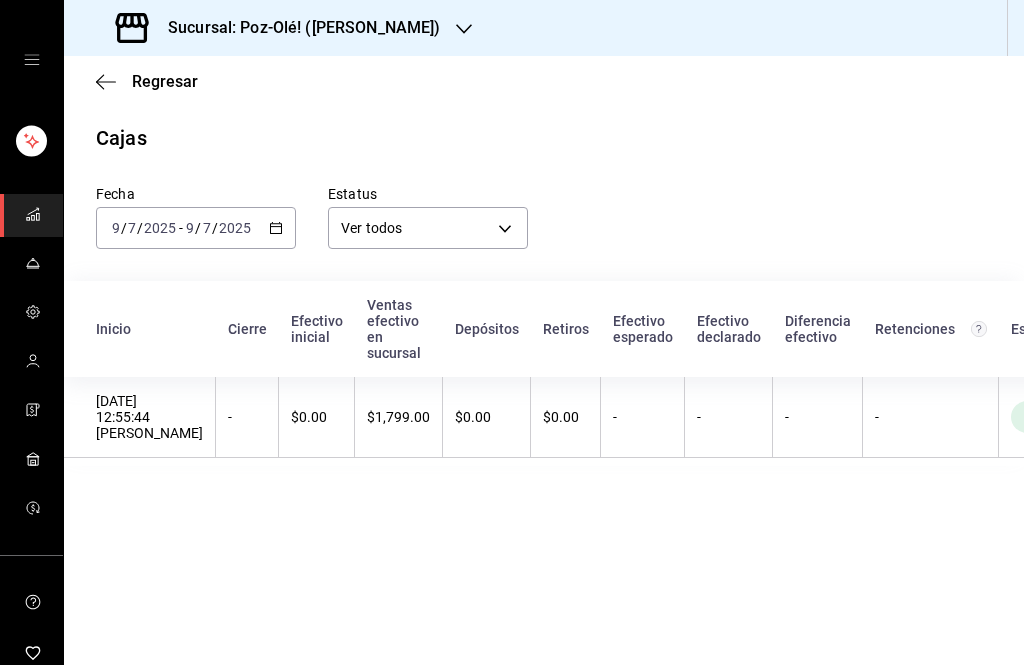 click on "-" at bounding box center (643, 417) 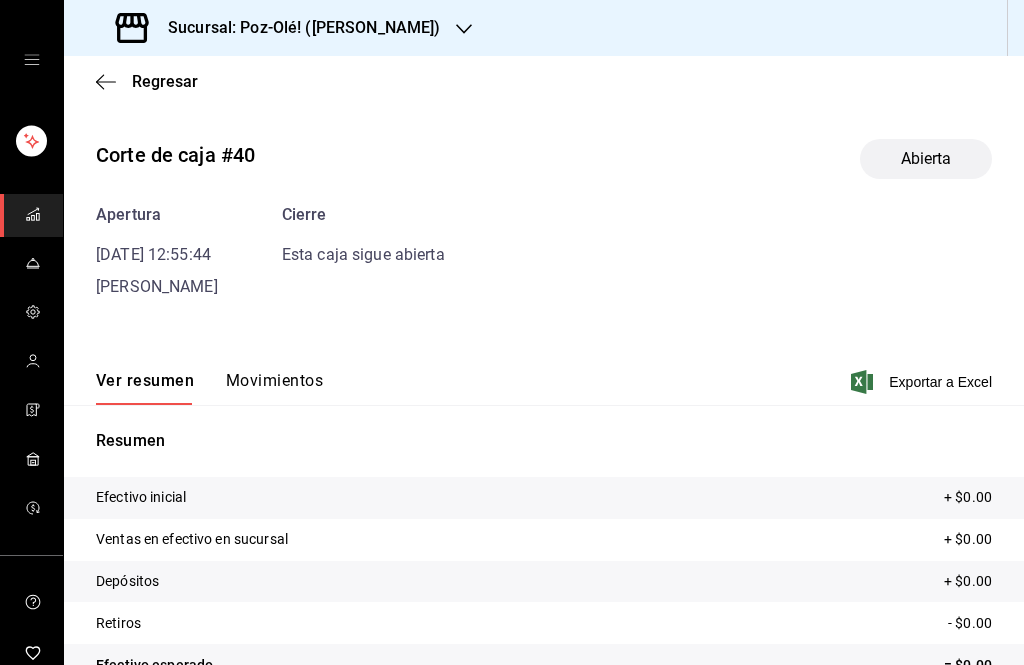 click on "Regresar" at bounding box center [544, 81] 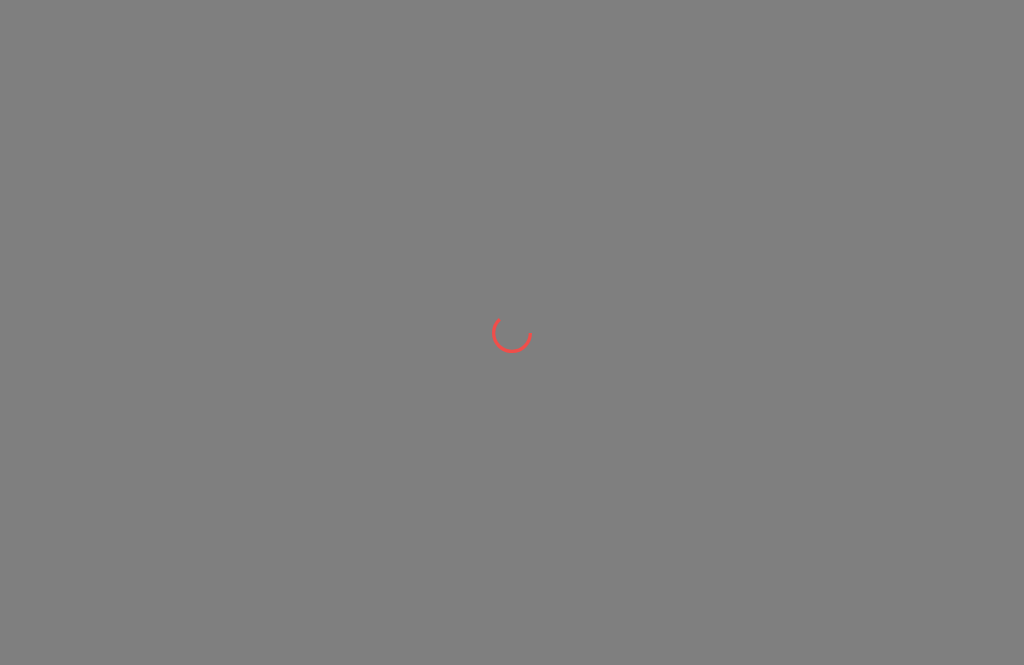 scroll, scrollTop: 0, scrollLeft: 0, axis: both 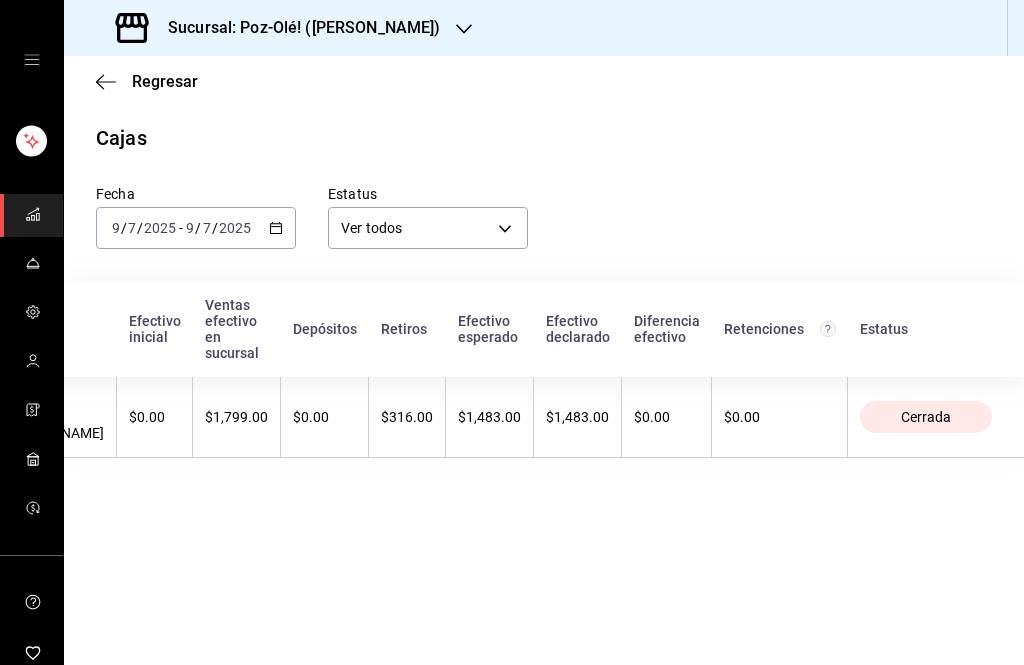 click on "[DATE] [DATE] - [DATE] [DATE]" at bounding box center (196, 228) 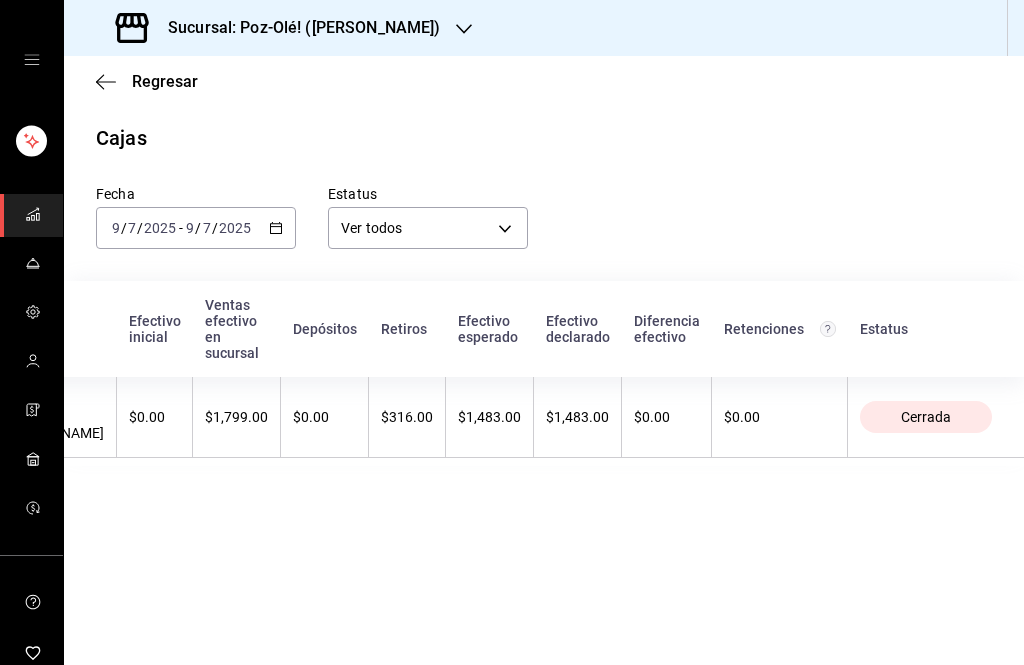 click 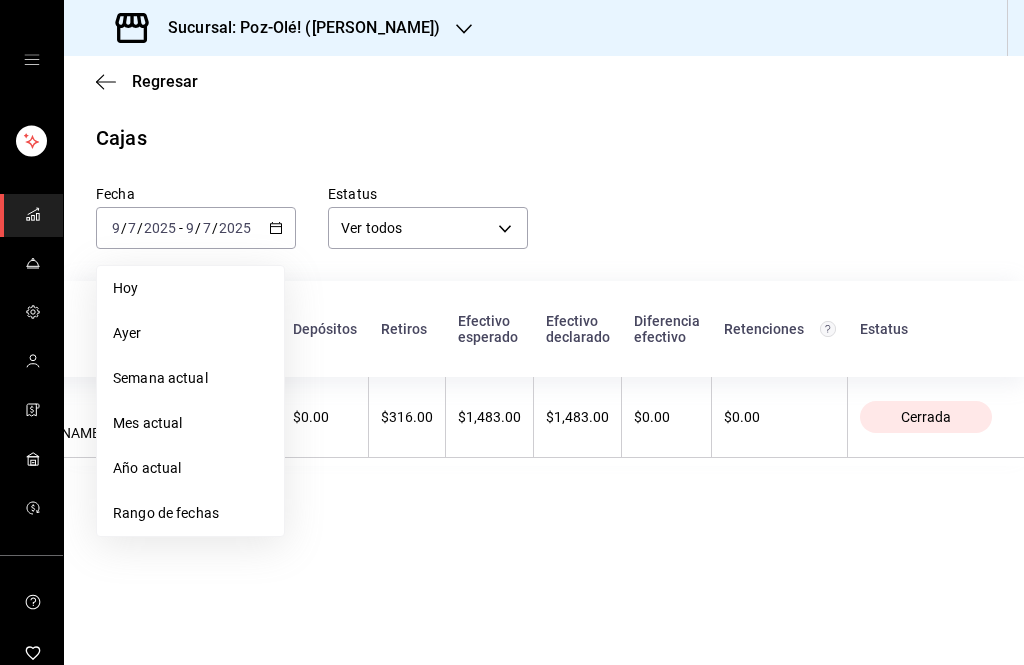 click on "Rango de fechas" at bounding box center (190, 513) 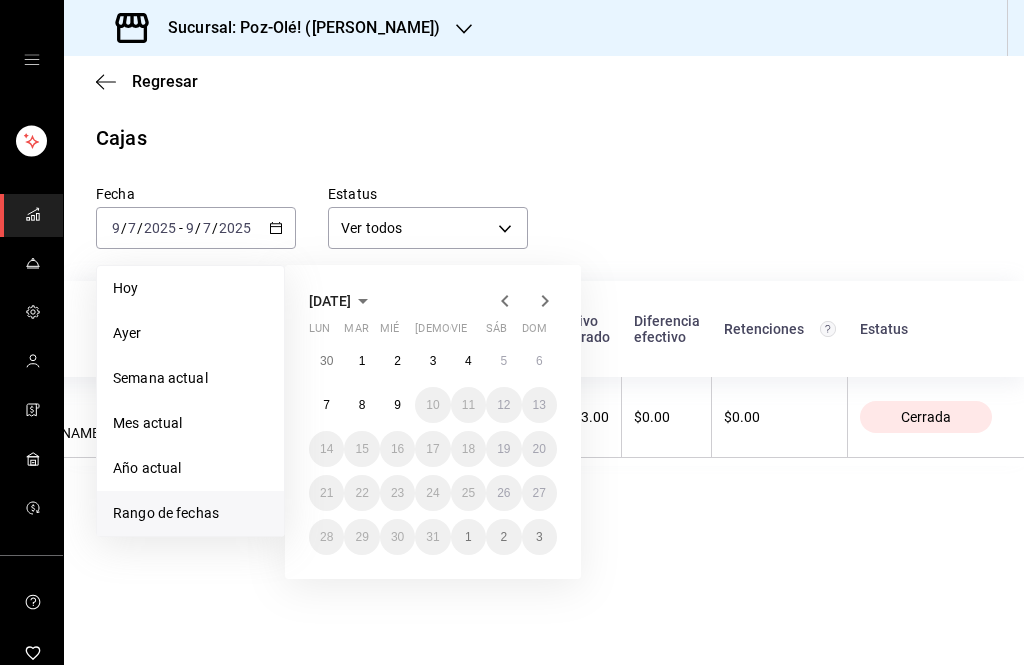 click on "7" at bounding box center (326, 405) 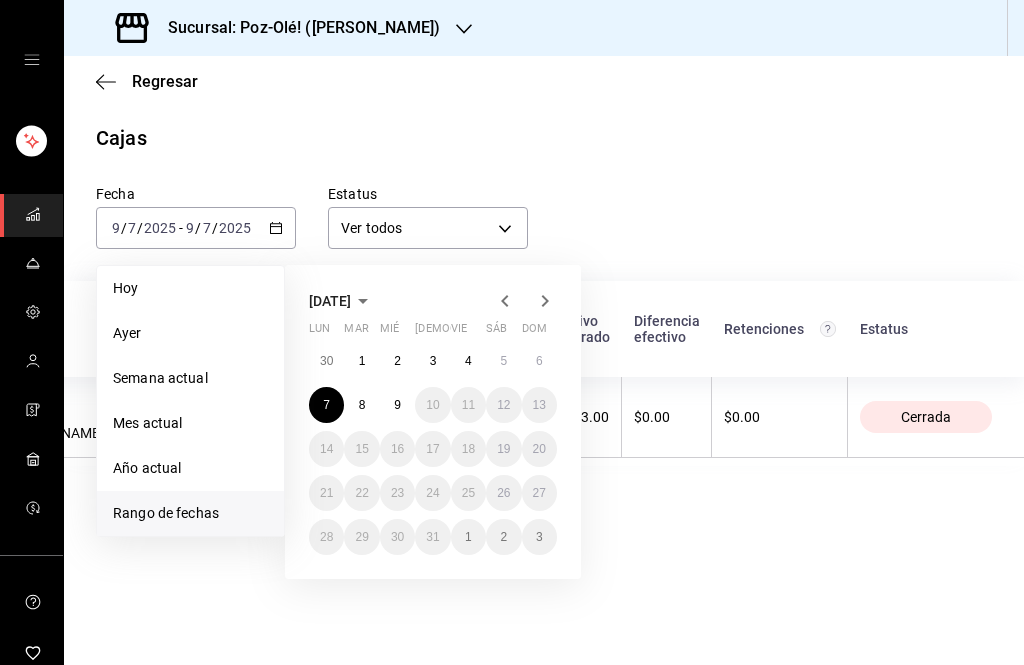 click on "7" at bounding box center [326, 405] 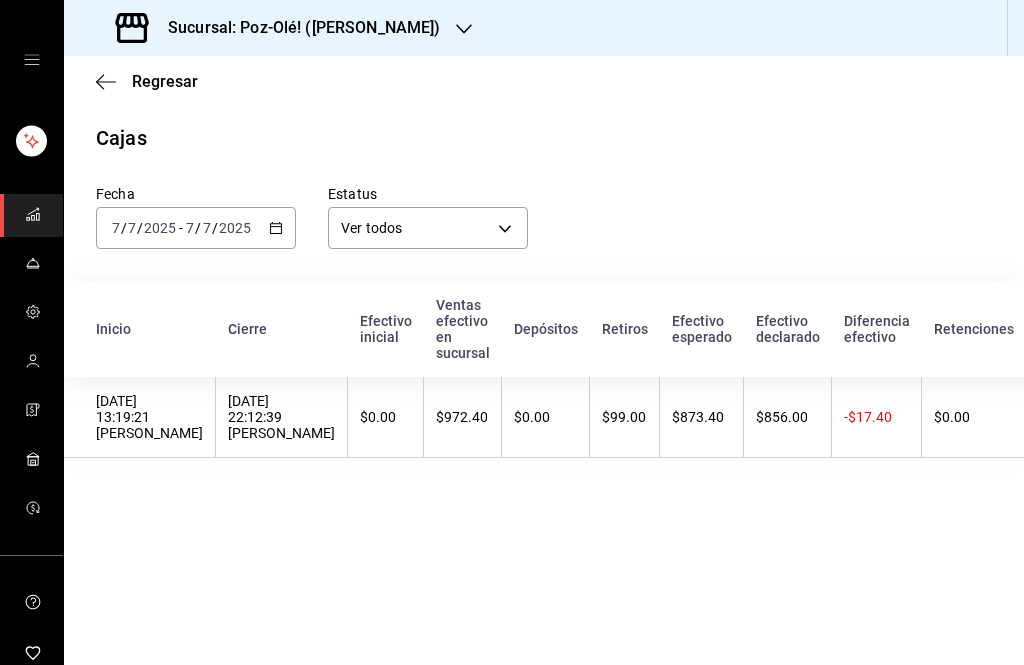 click 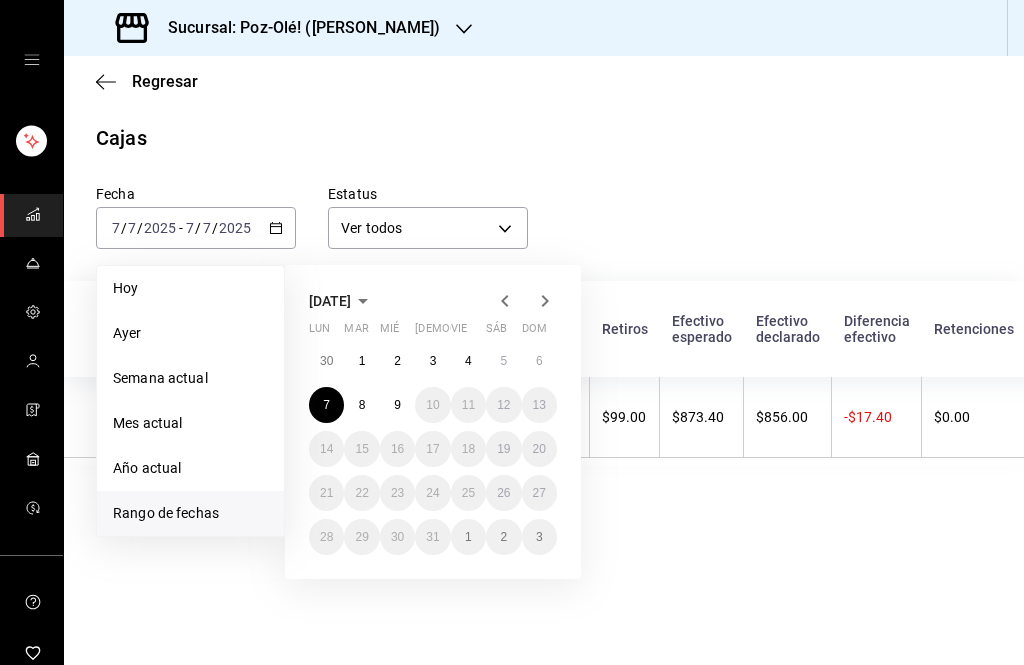 click on "6" at bounding box center [539, 361] 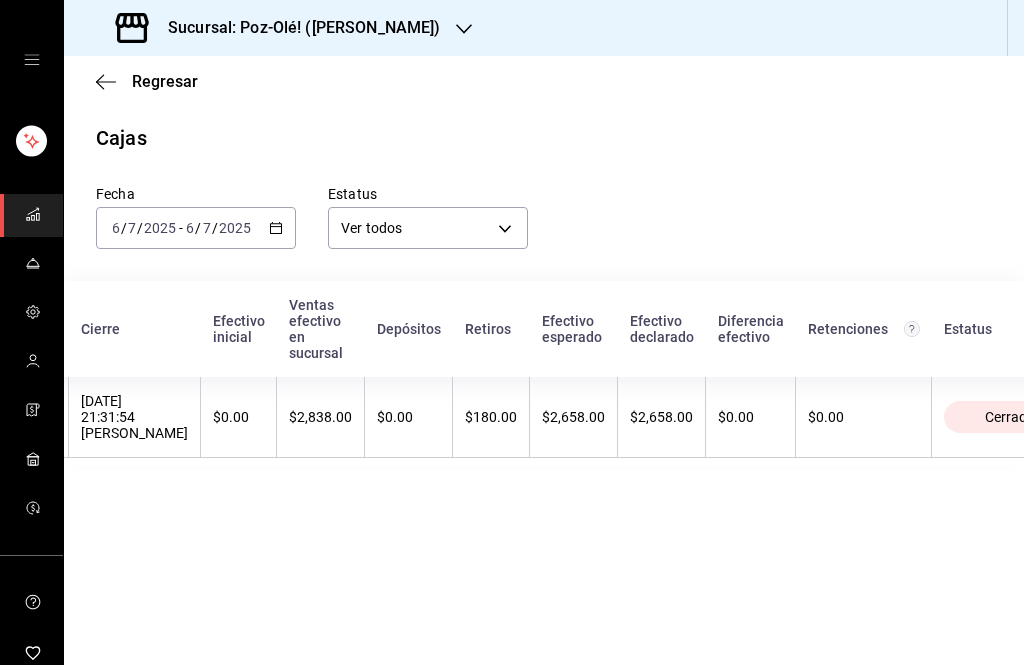 scroll, scrollTop: 0, scrollLeft: 148, axis: horizontal 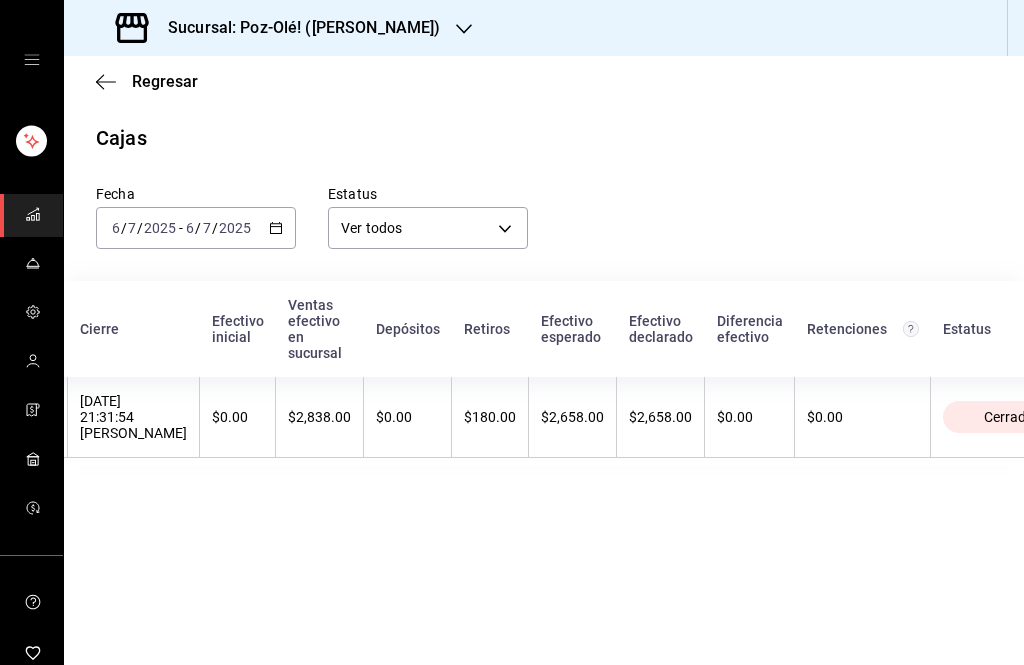 click 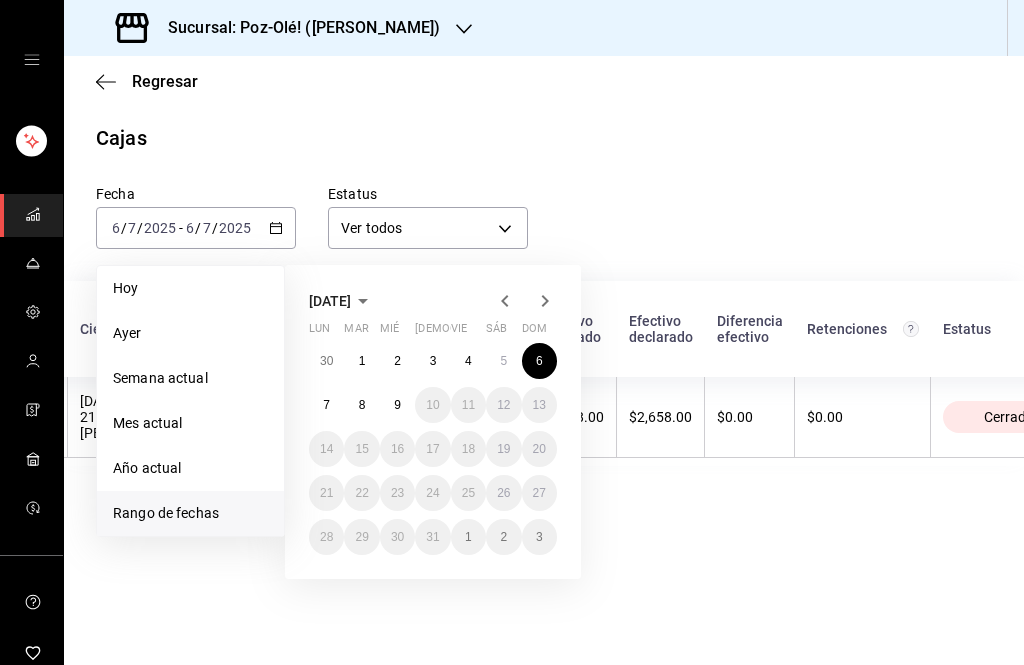 click on "8" at bounding box center (361, 405) 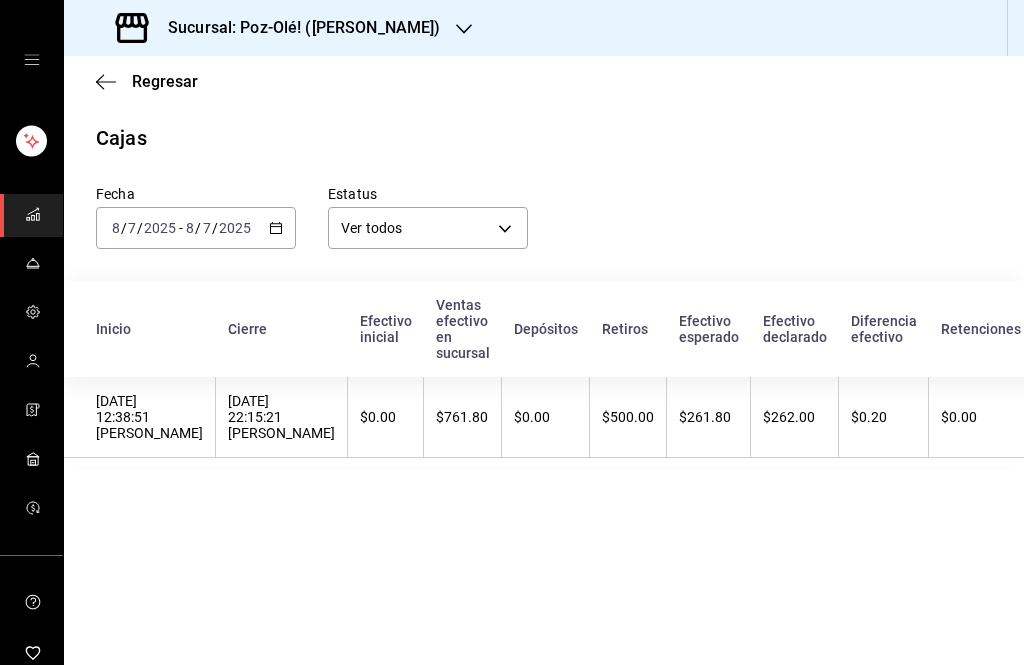 click on "2025" at bounding box center (235, 228) 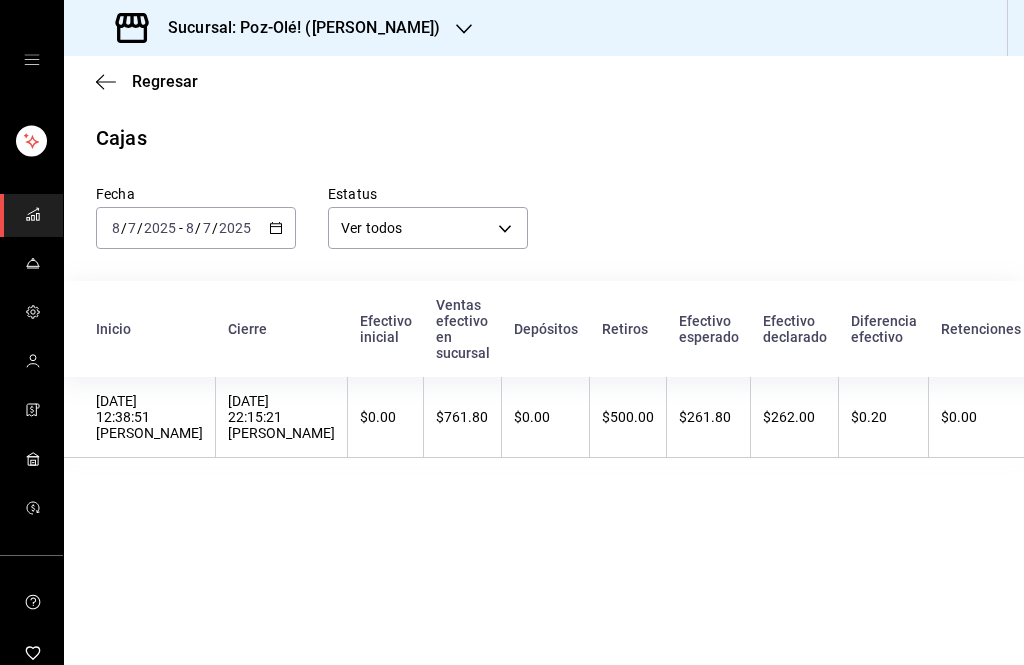 click on "[DATE] [DATE] - [DATE] [DATE]" at bounding box center (196, 228) 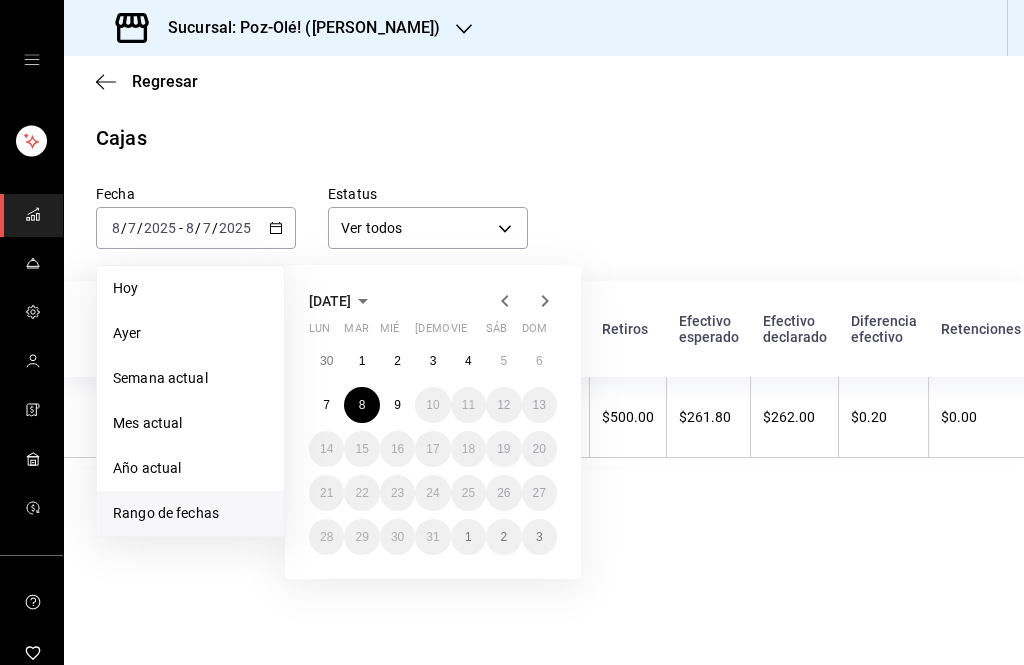 click on "7" at bounding box center (326, 405) 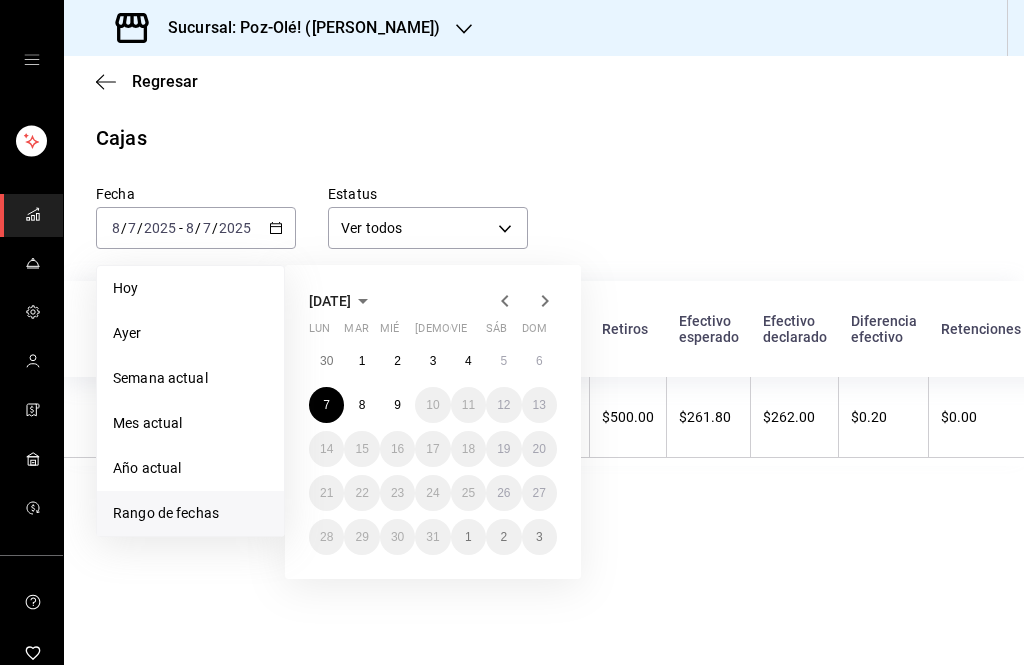 click on "7" at bounding box center [326, 405] 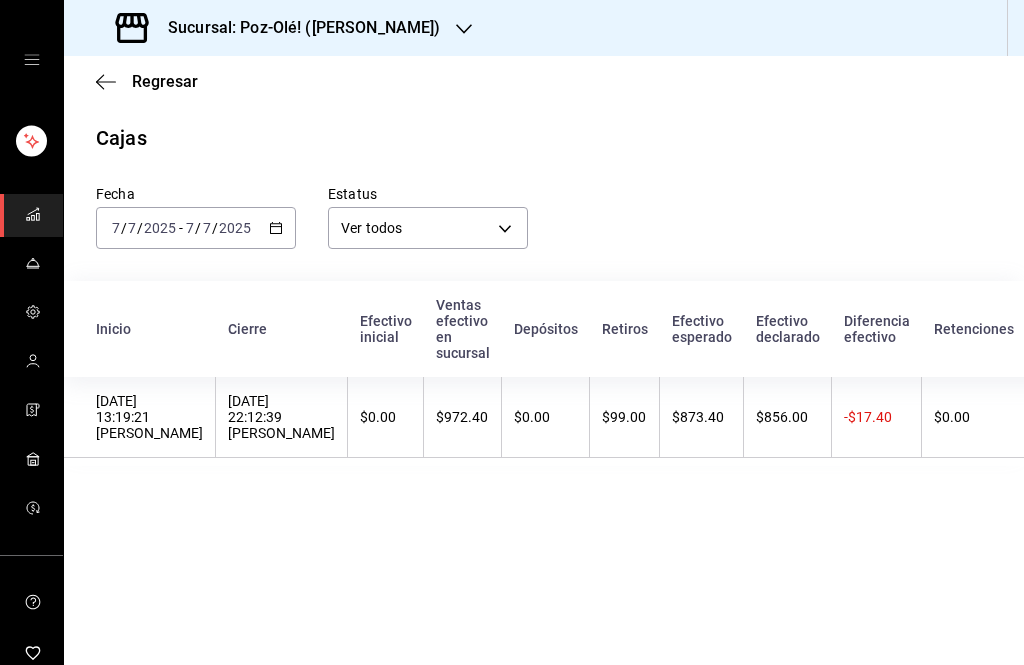 click 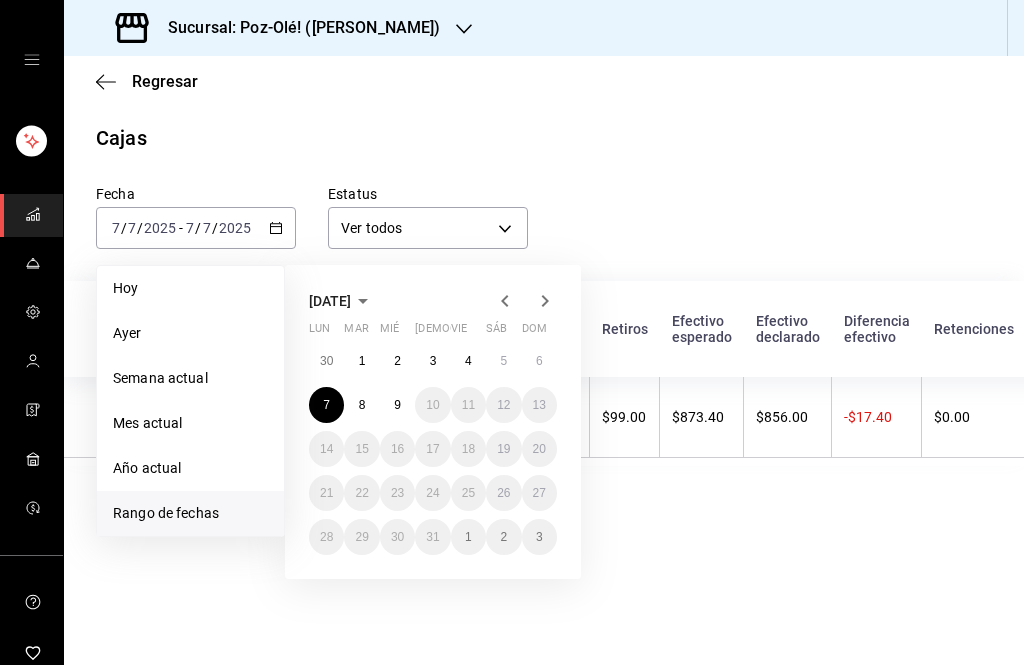 click on "6" at bounding box center (539, 361) 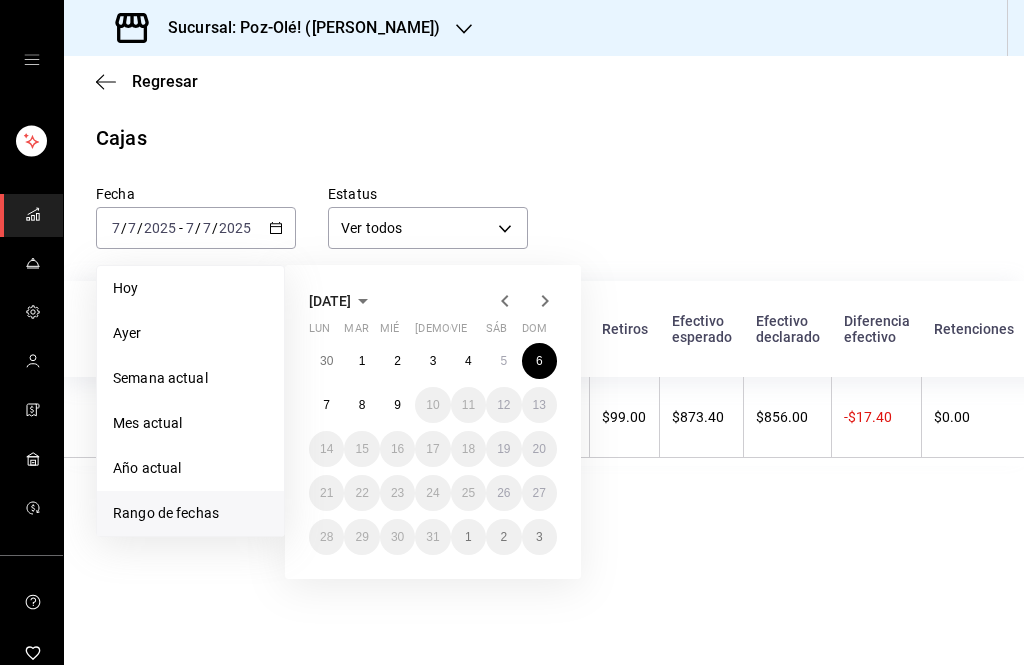 click on "6" at bounding box center [539, 361] 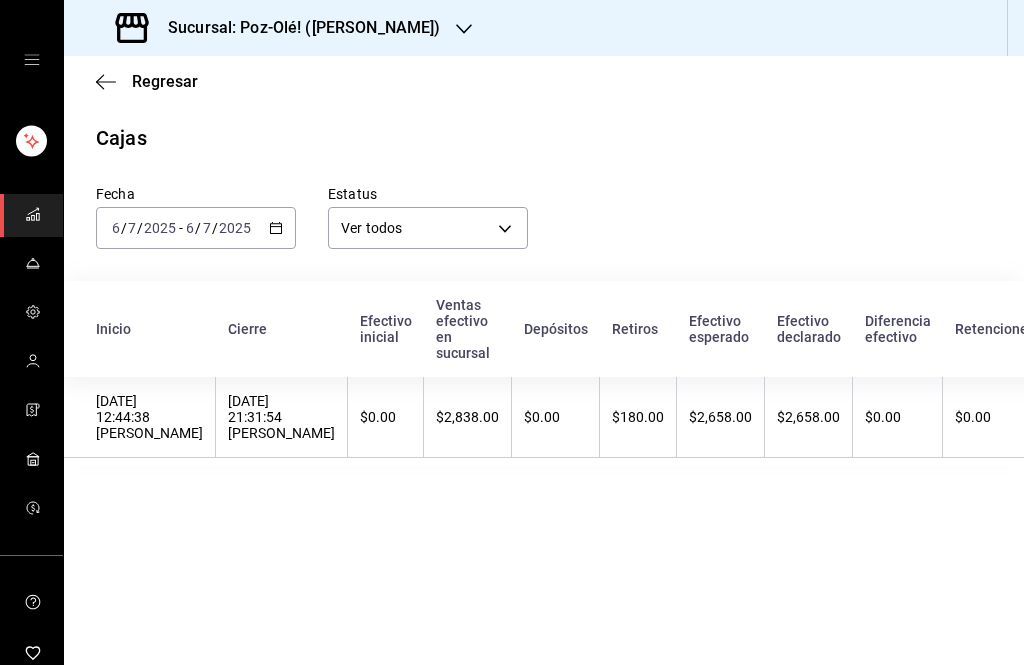 click on "2025" at bounding box center (235, 228) 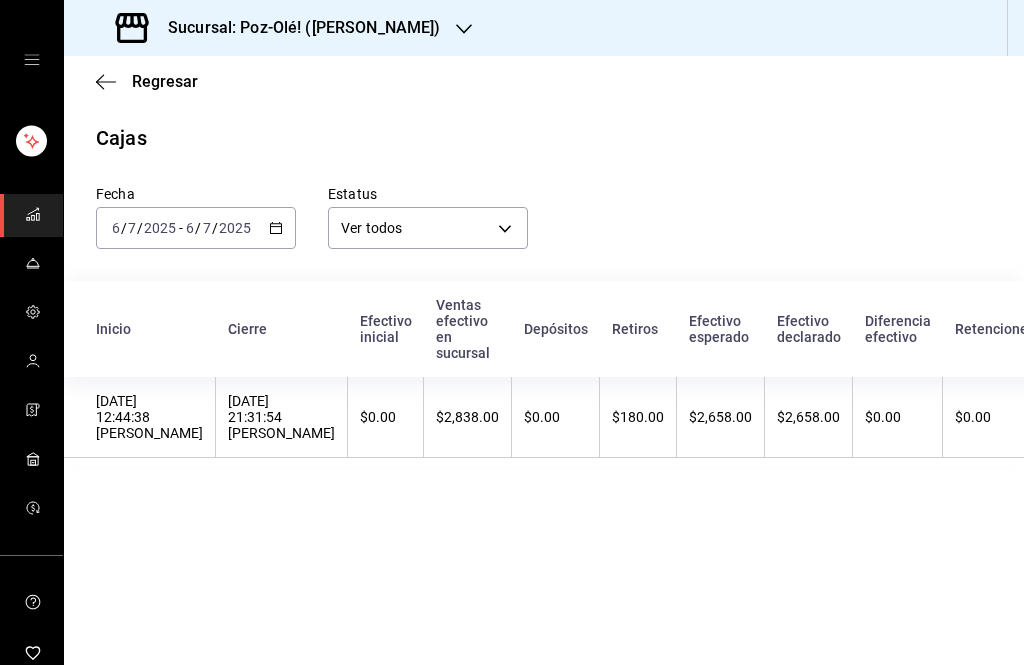 click 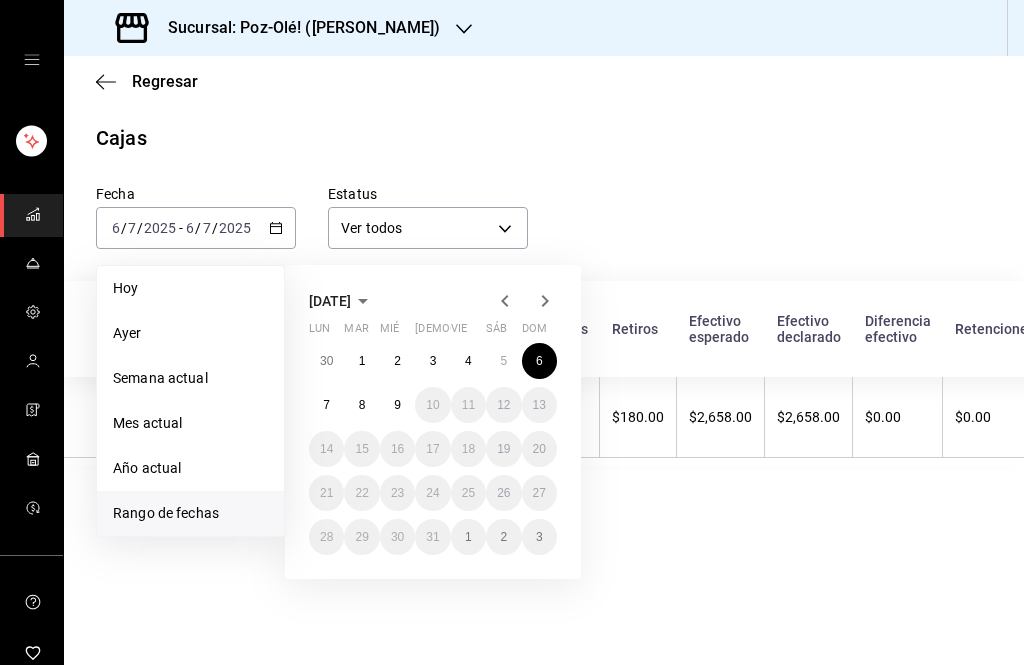 click on "7" at bounding box center [326, 405] 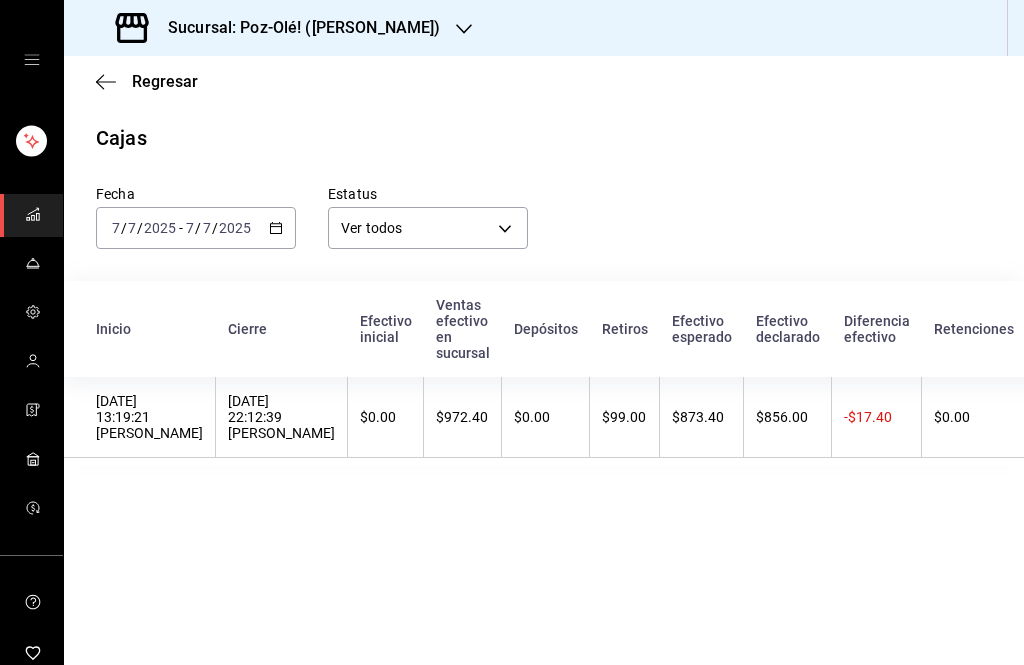 click 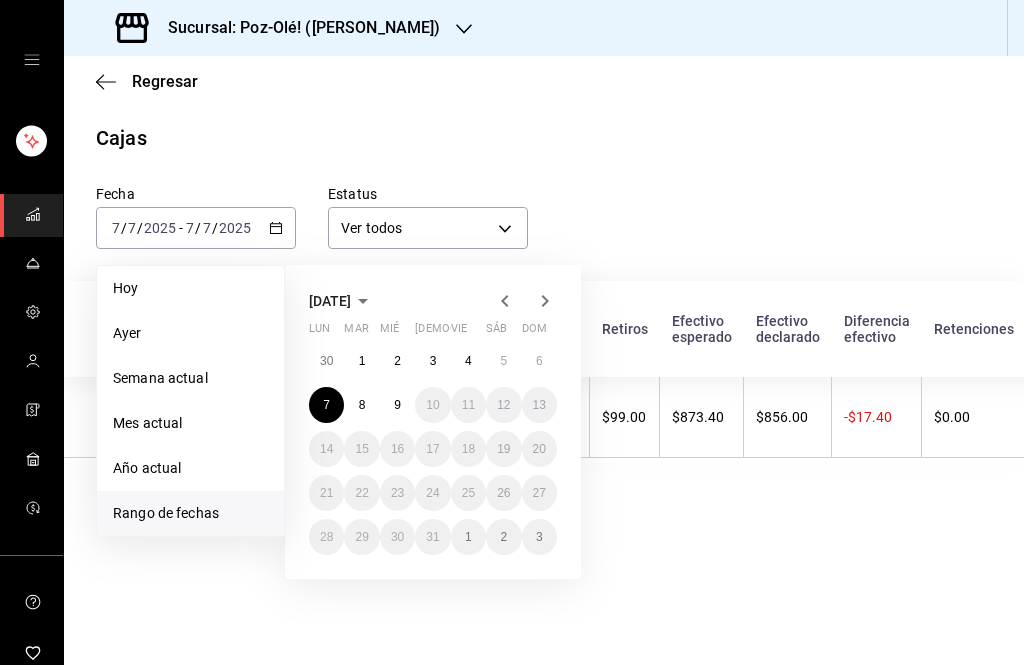 click on "8" at bounding box center (361, 405) 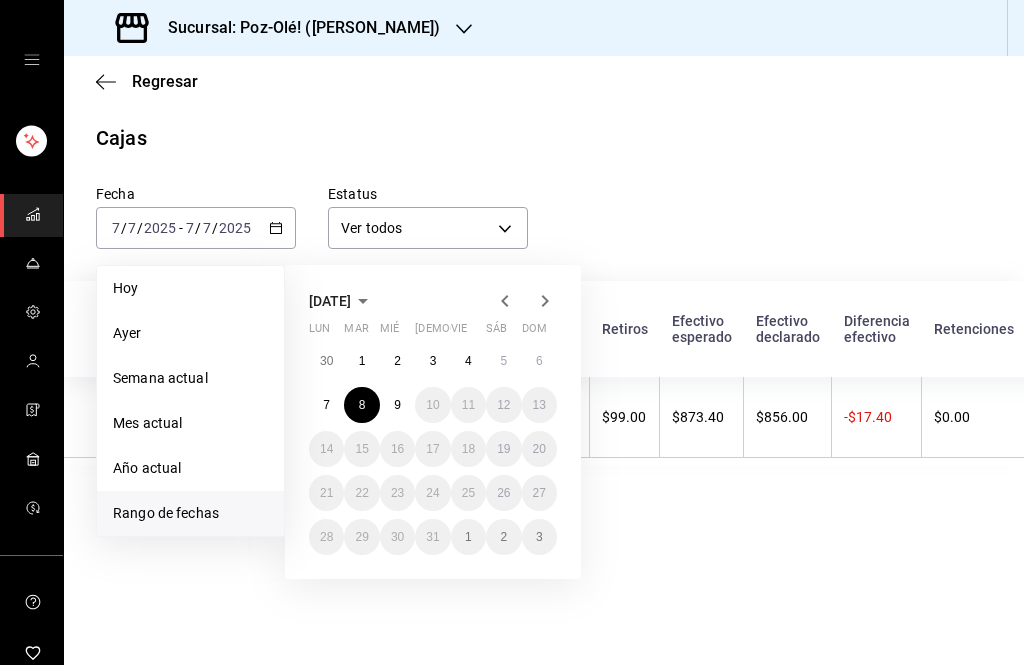 click on "8" at bounding box center (361, 405) 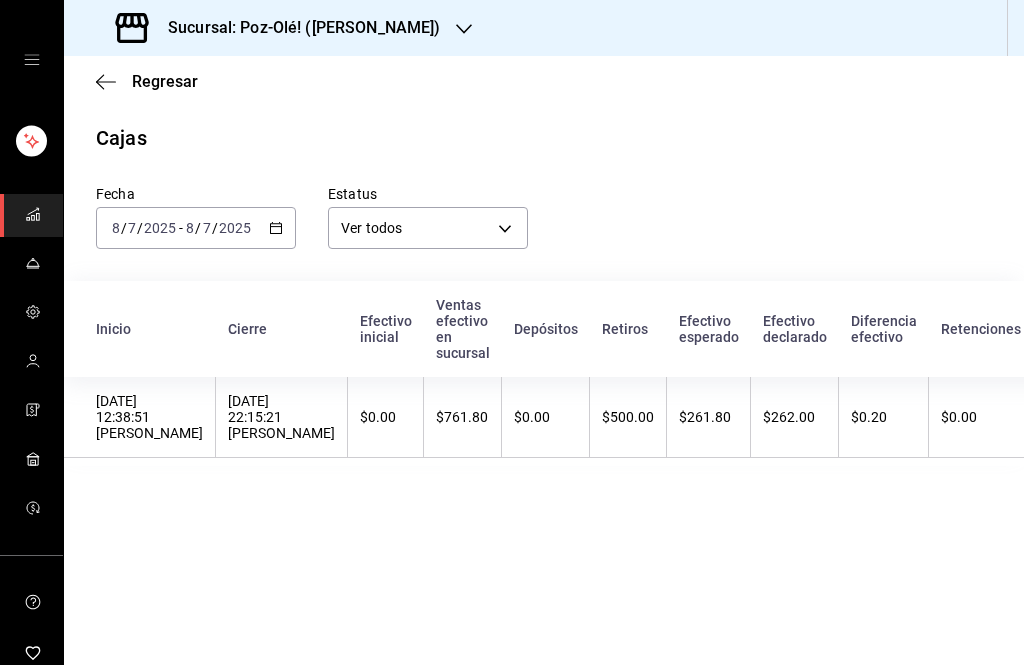 click 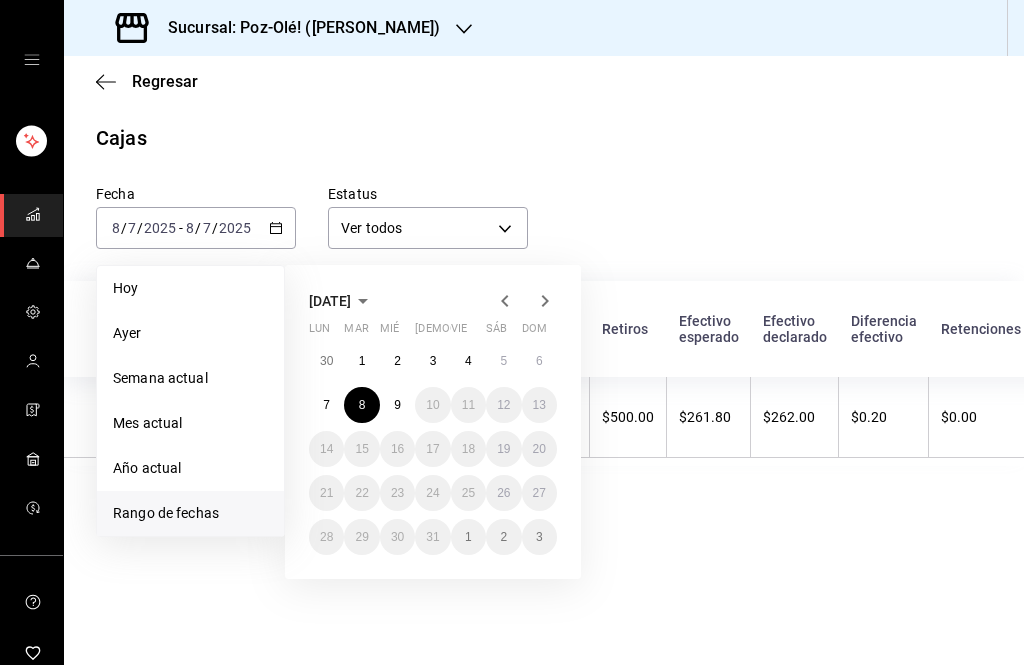 click on "6" at bounding box center (539, 361) 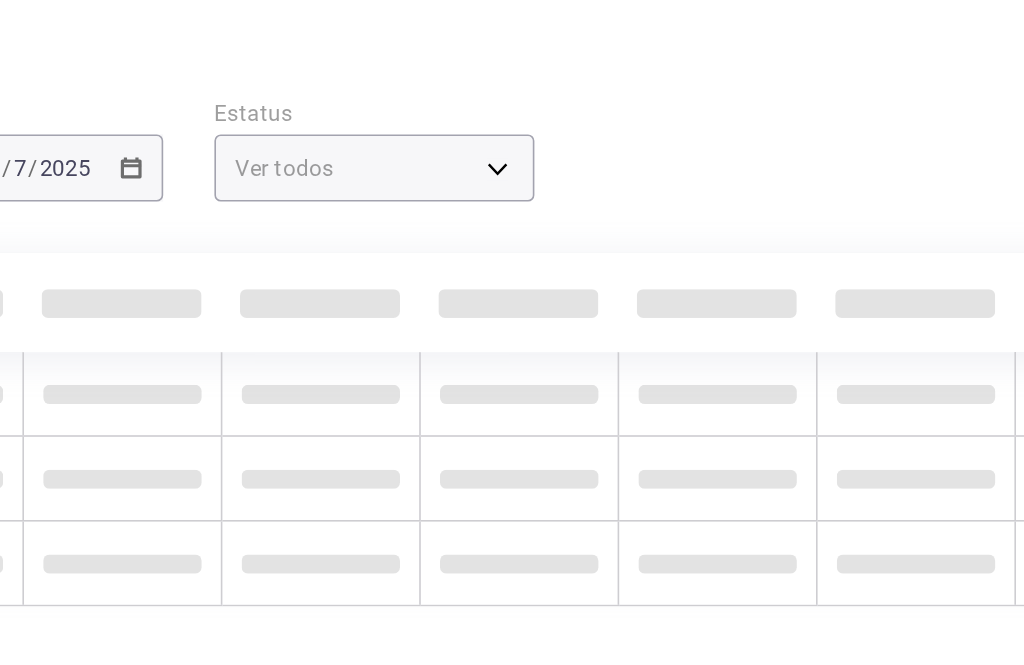 scroll, scrollTop: 5, scrollLeft: 0, axis: vertical 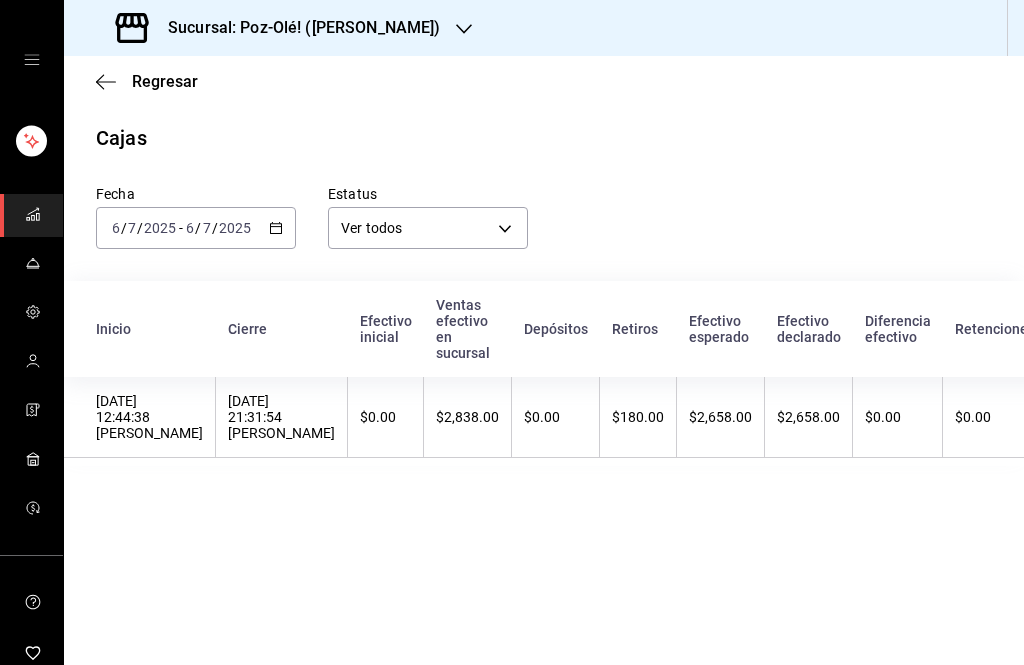 click on "[DATE] [DATE] - [DATE] [DATE]" at bounding box center (196, 228) 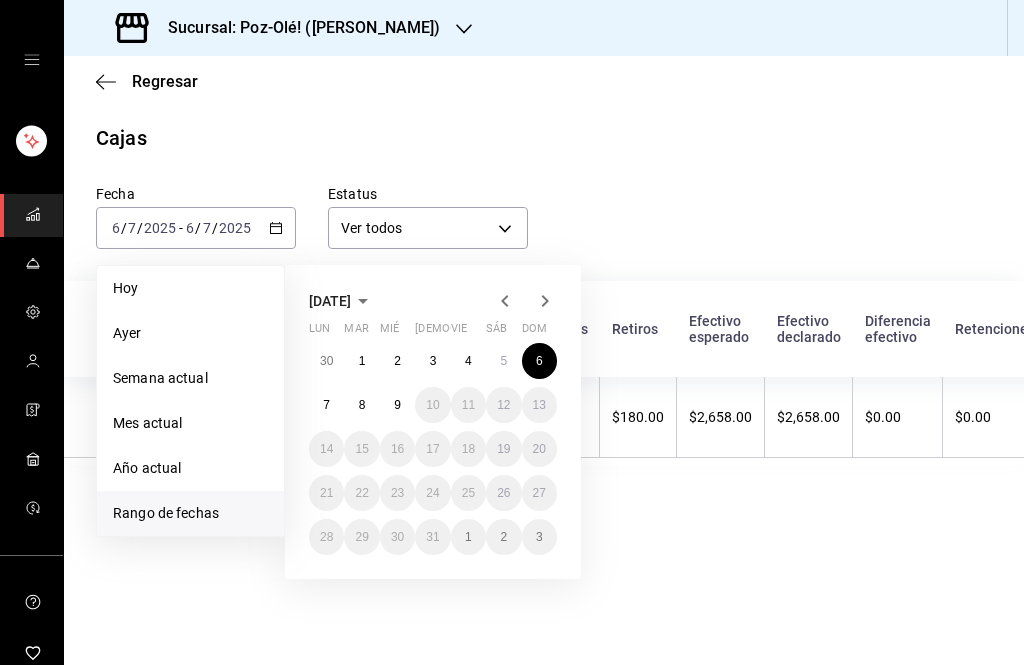 click on "7" at bounding box center [326, 405] 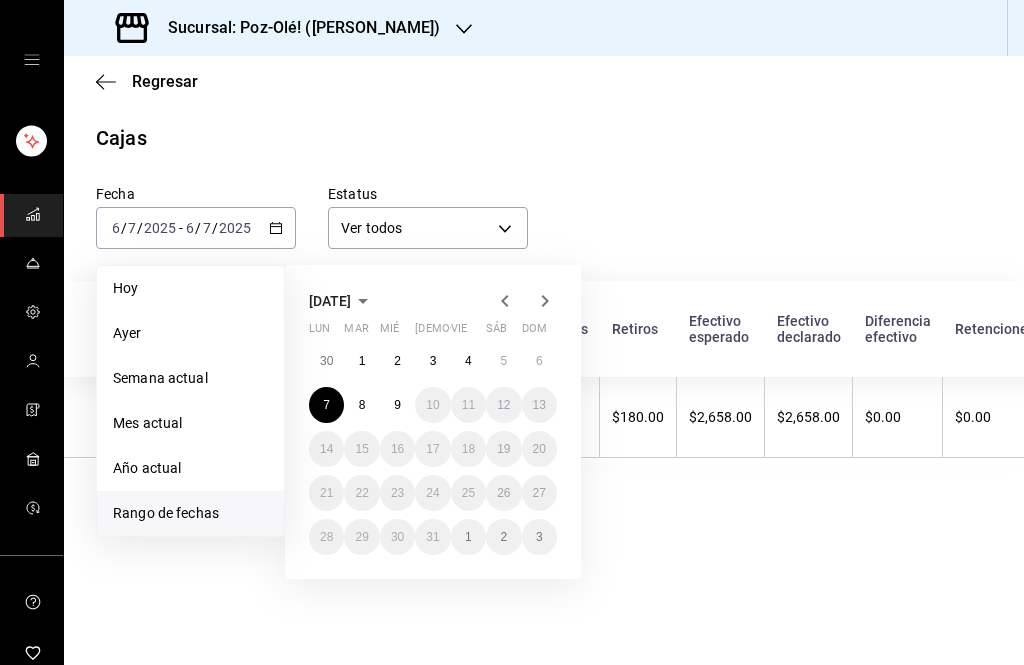 click on "7" at bounding box center [326, 405] 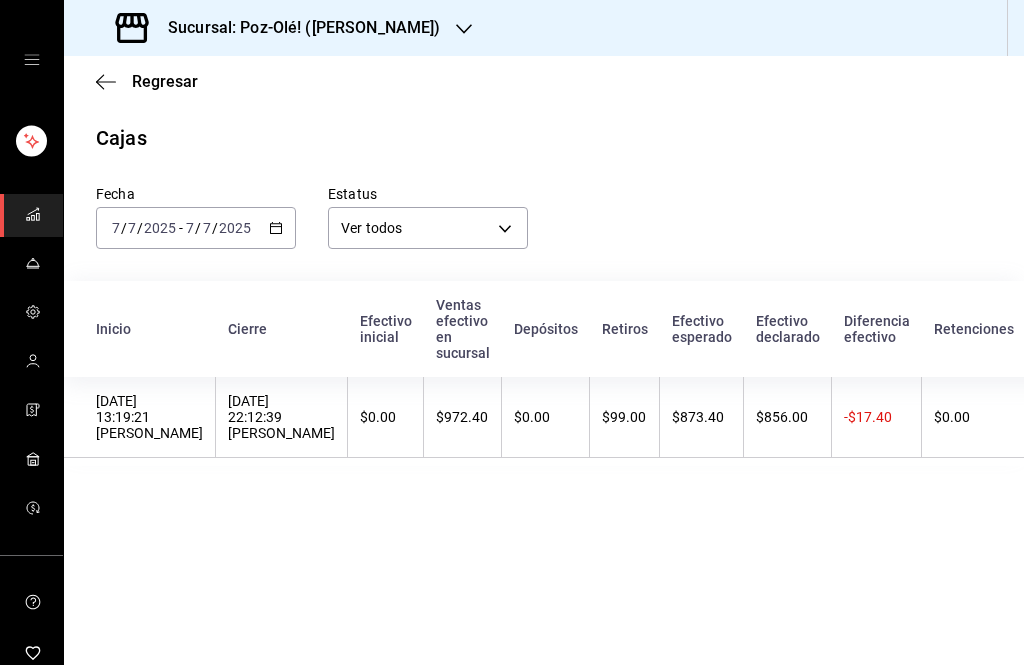 click on "[DATE] [DATE] - [DATE] [DATE]" at bounding box center [196, 228] 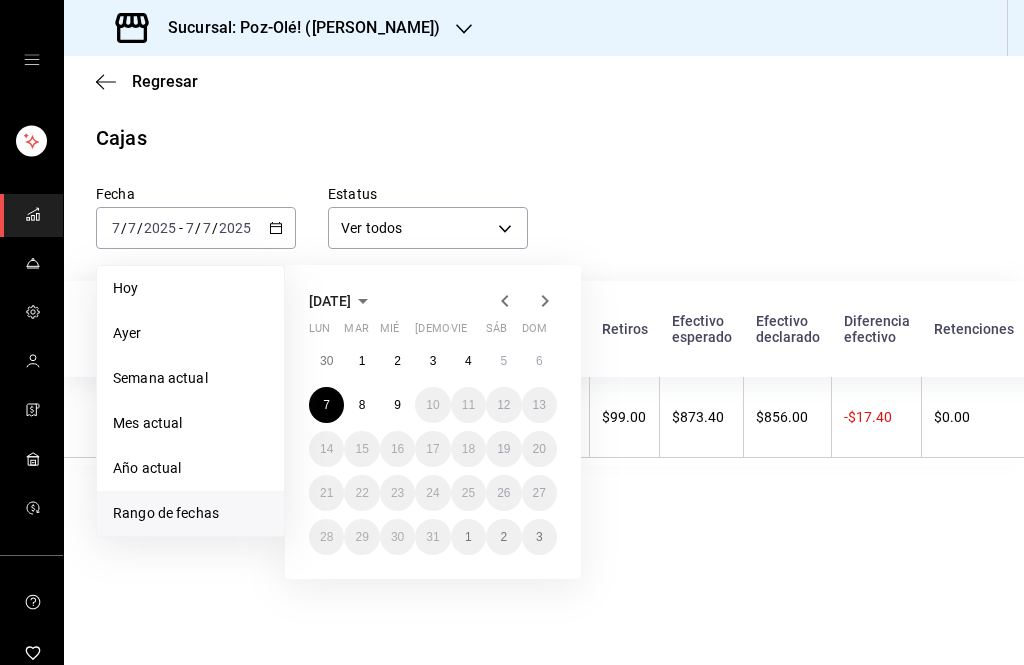 click on "7" at bounding box center [326, 405] 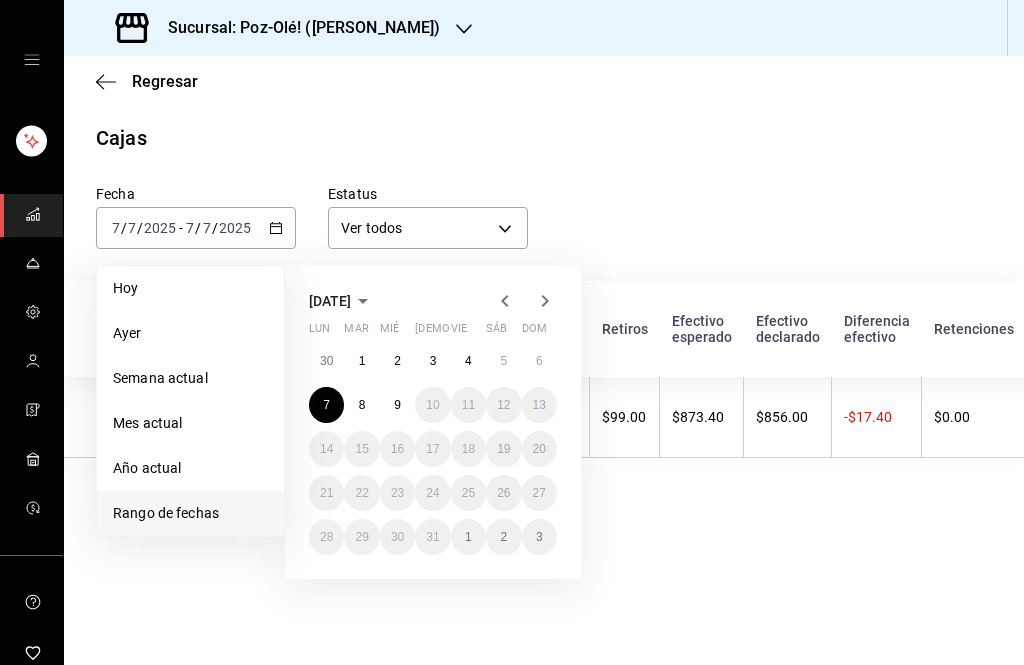 click on "7" at bounding box center (326, 405) 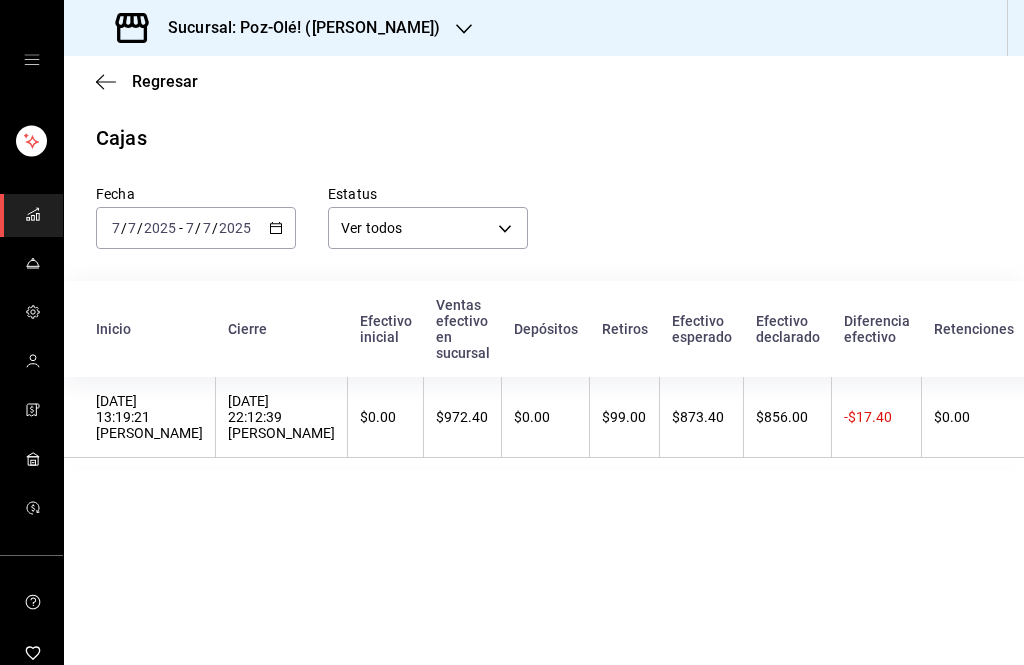 click on "[DATE] [DATE] - [DATE] [DATE]" at bounding box center (196, 228) 